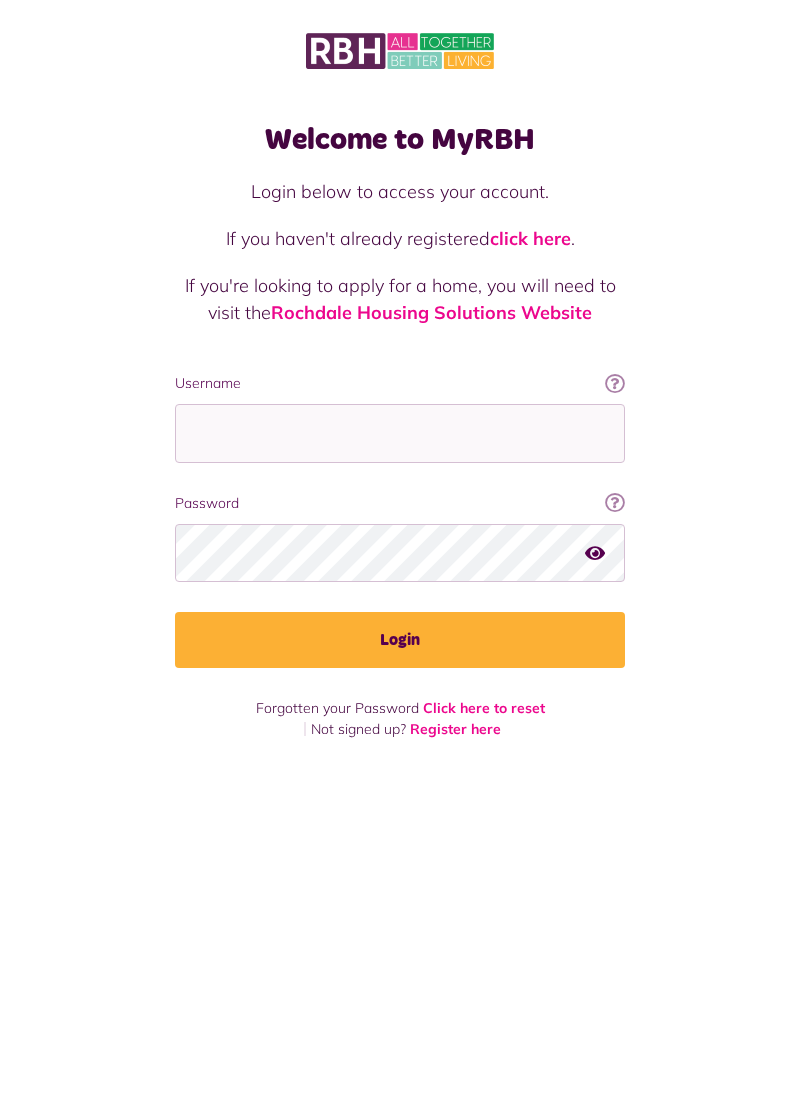 scroll, scrollTop: 0, scrollLeft: 0, axis: both 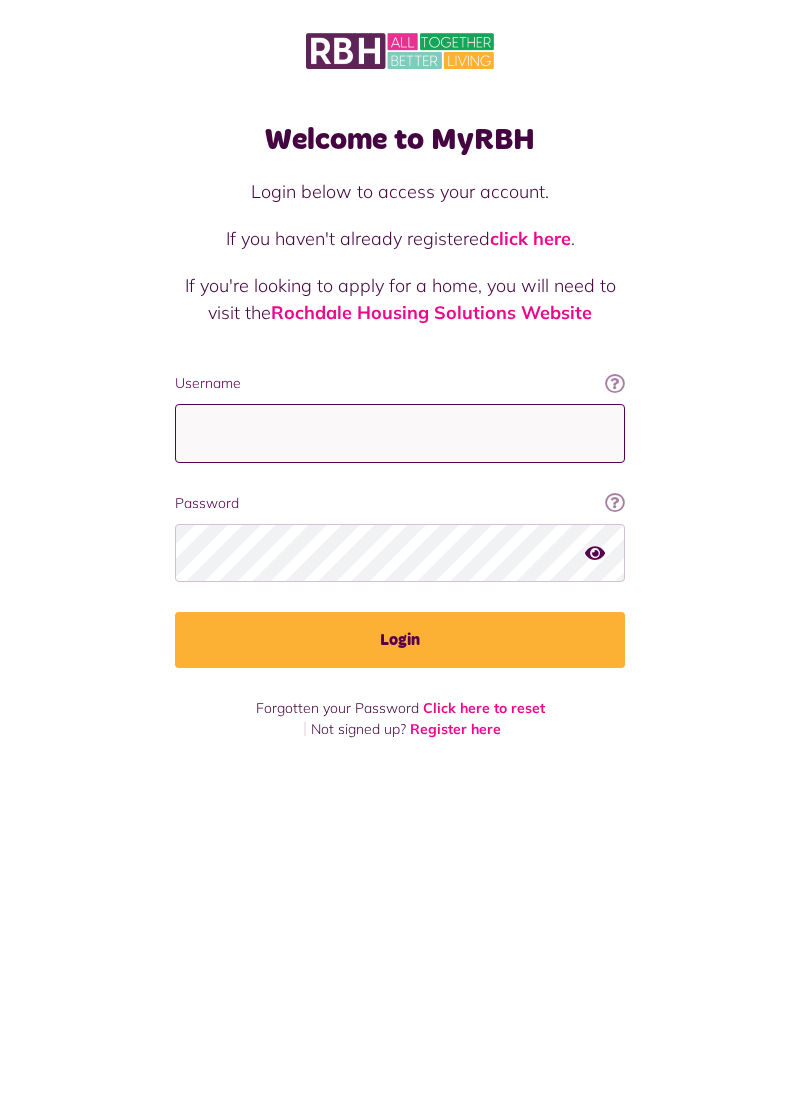 click on "Username" at bounding box center (400, 433) 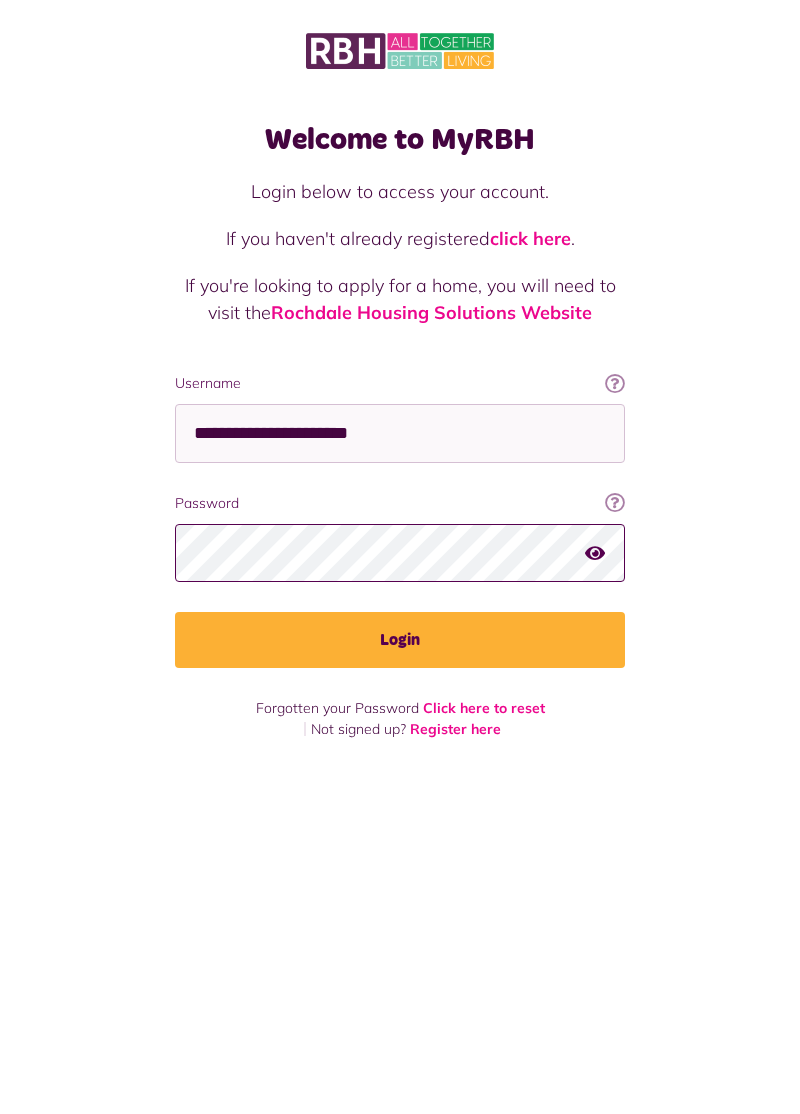click on "Login" at bounding box center [400, 640] 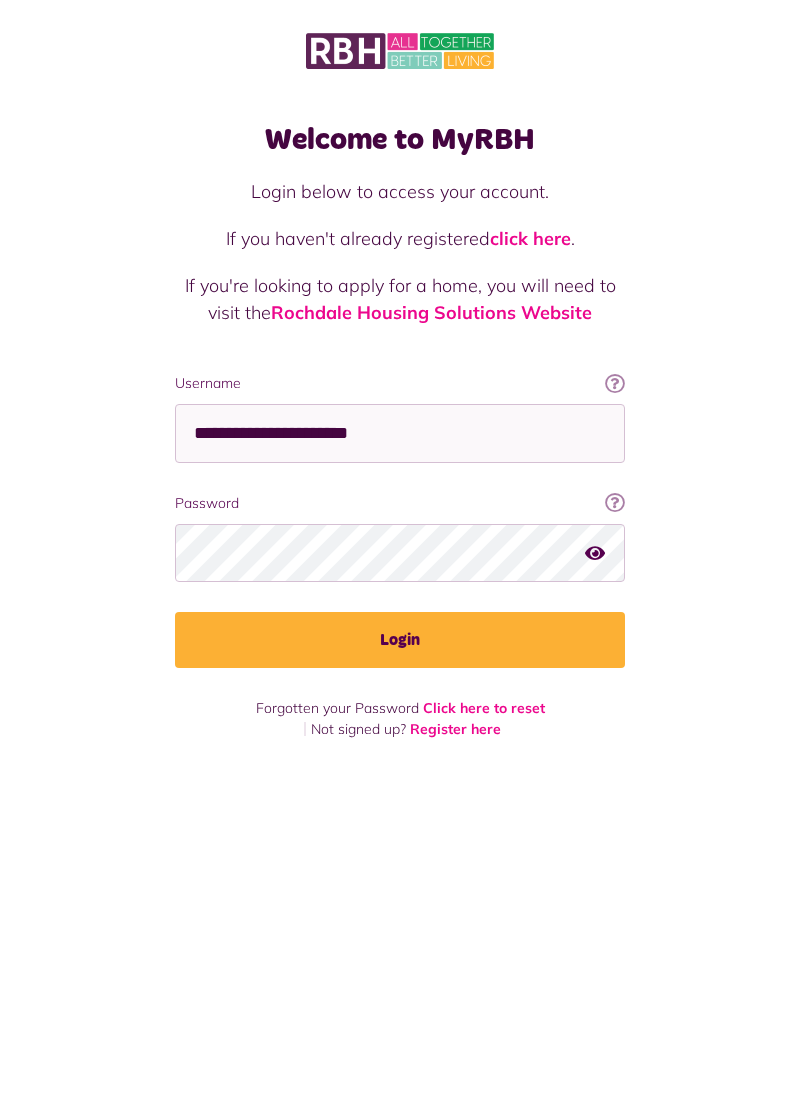 click on "Login" at bounding box center [400, 640] 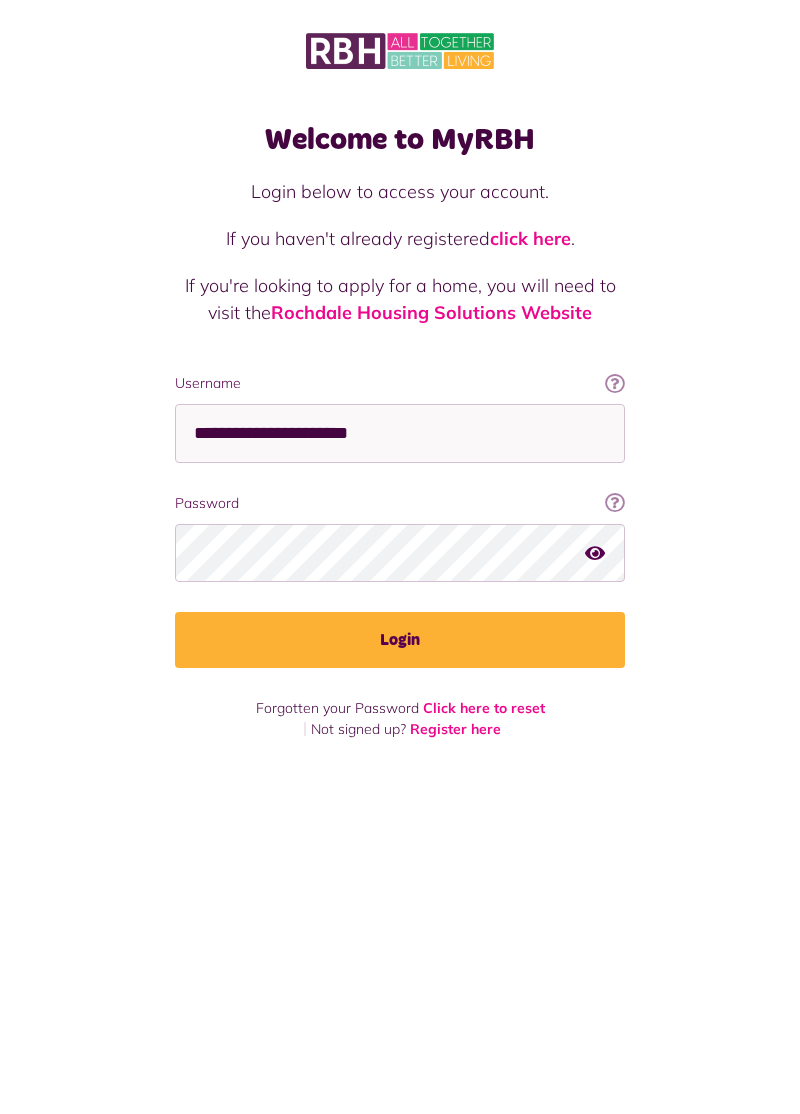 click at bounding box center [595, 552] 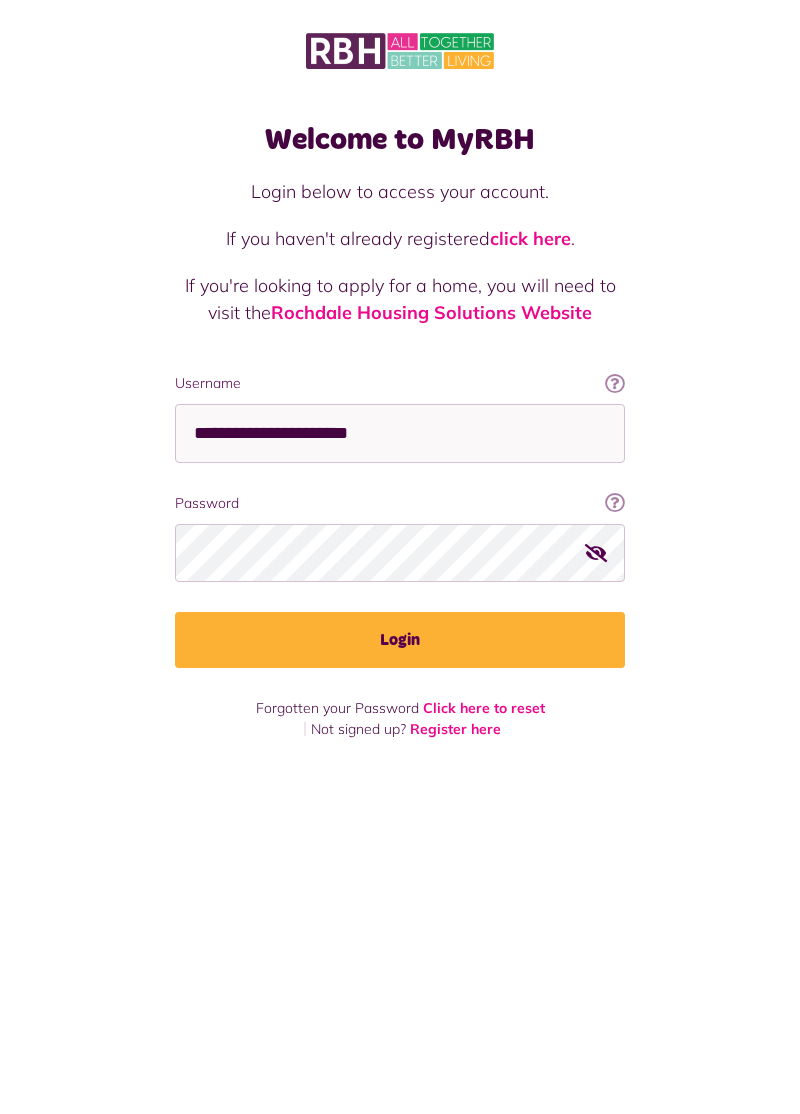 click at bounding box center [596, 552] 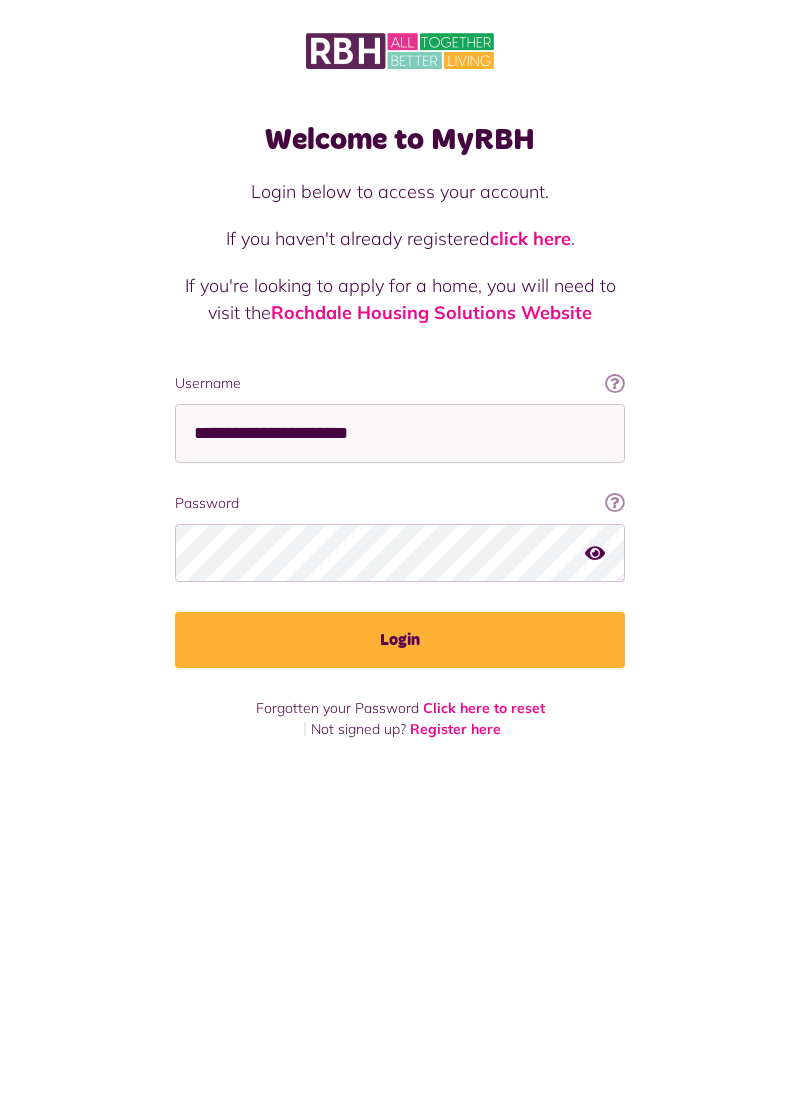 click on "Login" at bounding box center [400, 640] 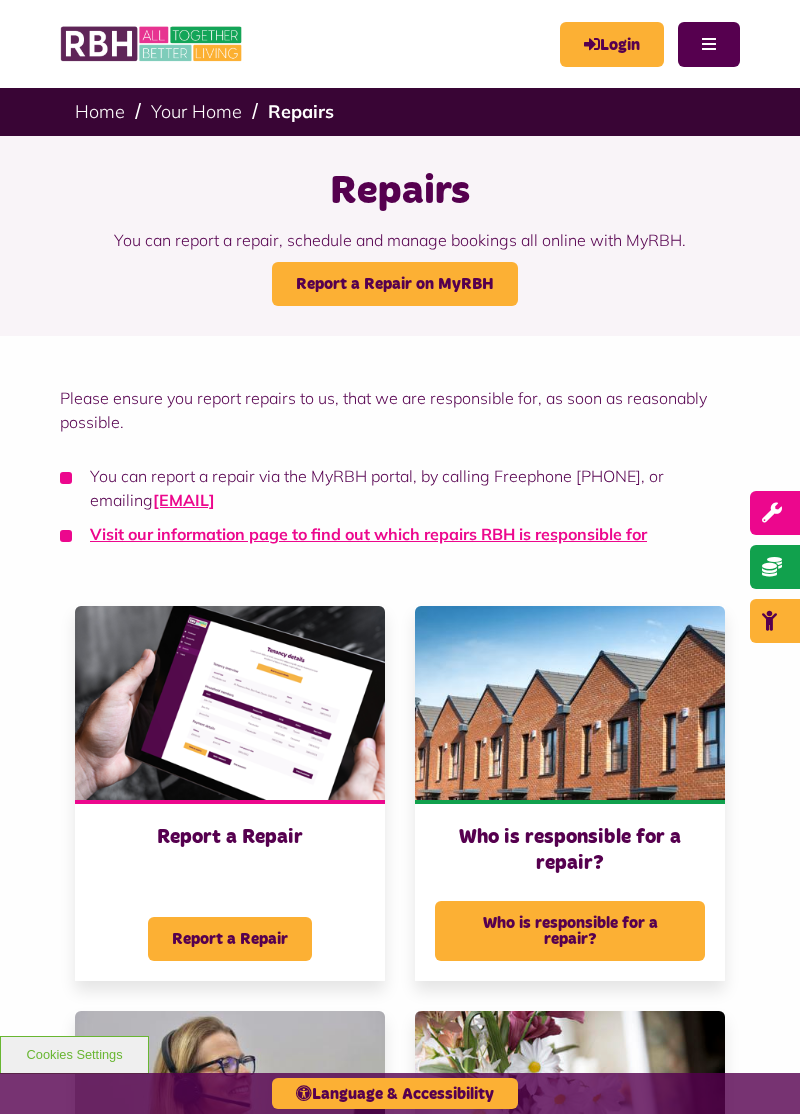 scroll, scrollTop: 0, scrollLeft: 0, axis: both 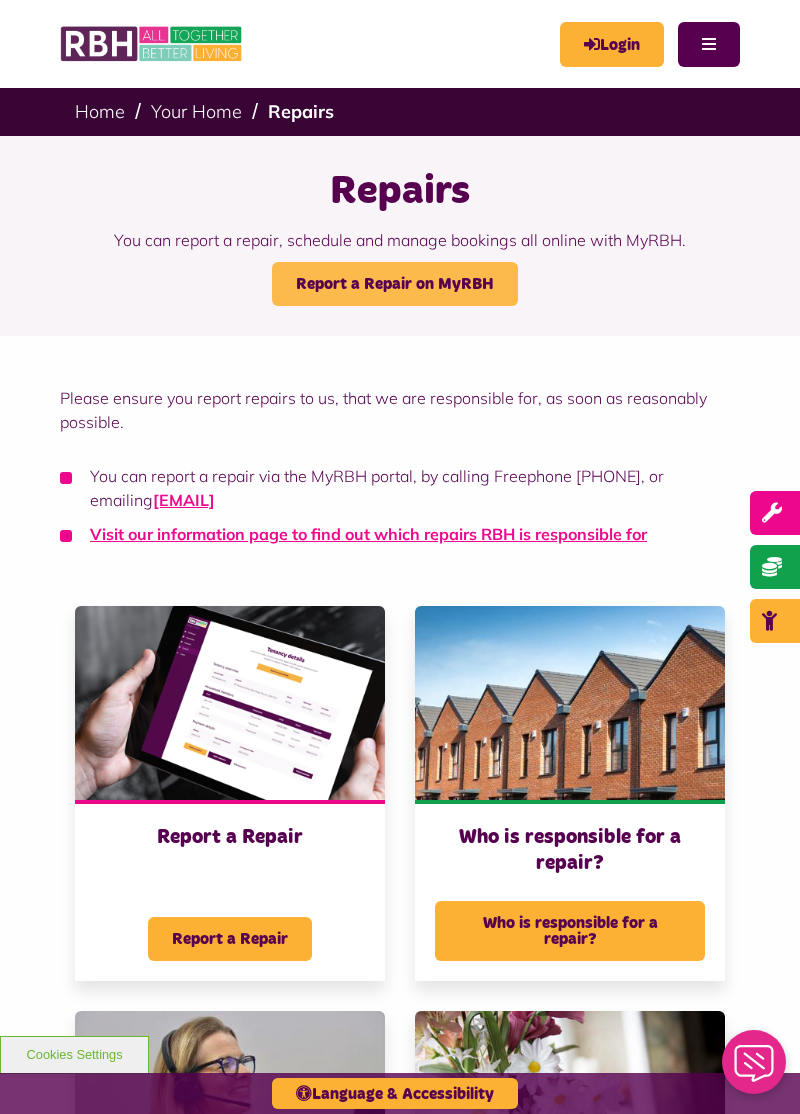click on "Report a Repair on MyRBH" at bounding box center (395, 284) 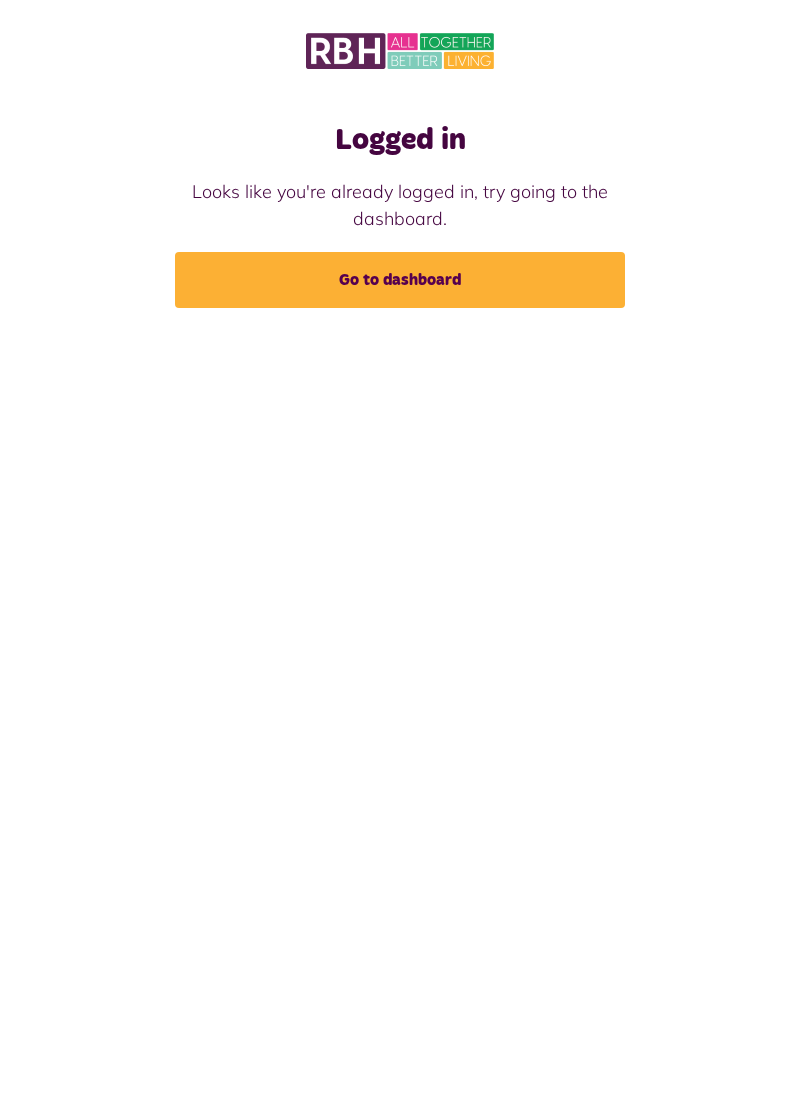 scroll, scrollTop: 0, scrollLeft: 0, axis: both 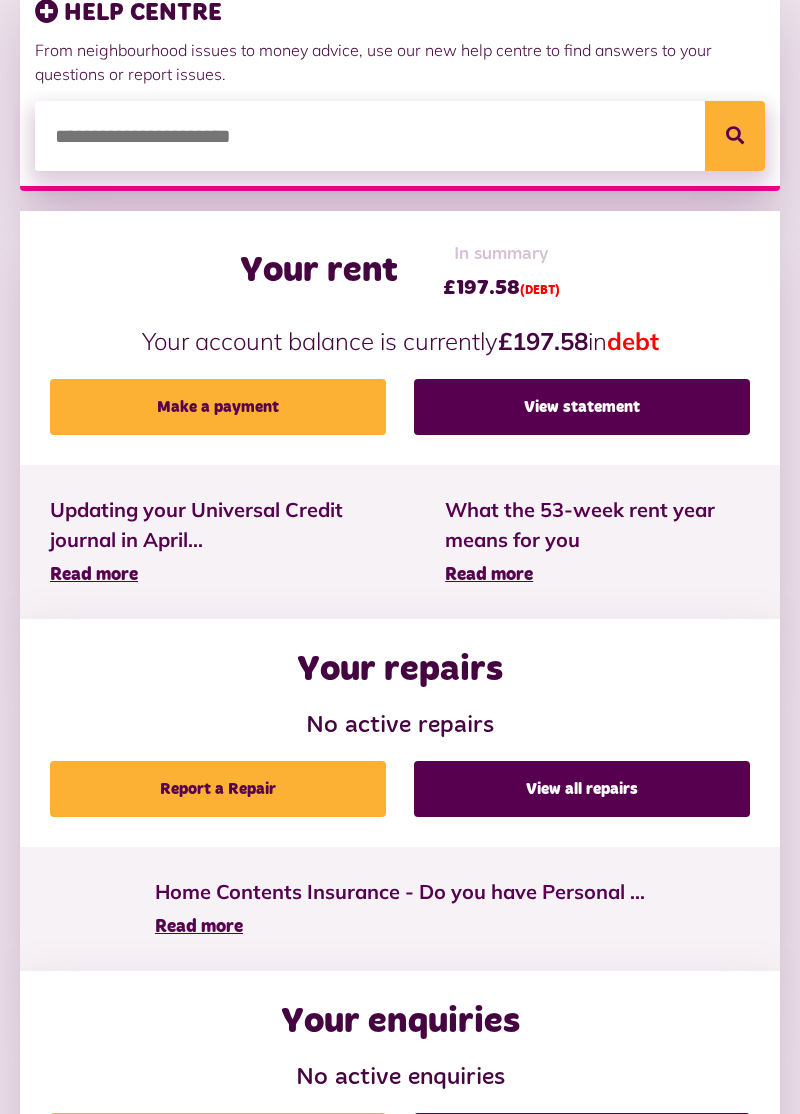 click on "Report a Repair" at bounding box center (218, 789) 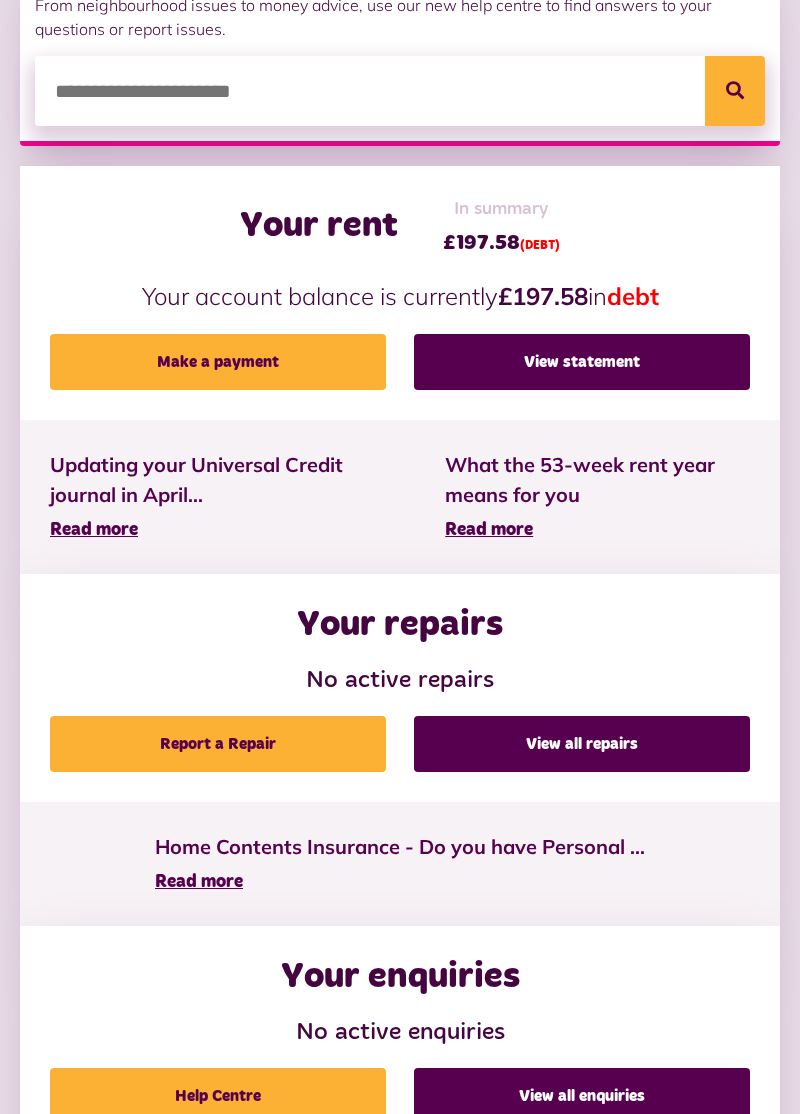 scroll, scrollTop: 588, scrollLeft: 0, axis: vertical 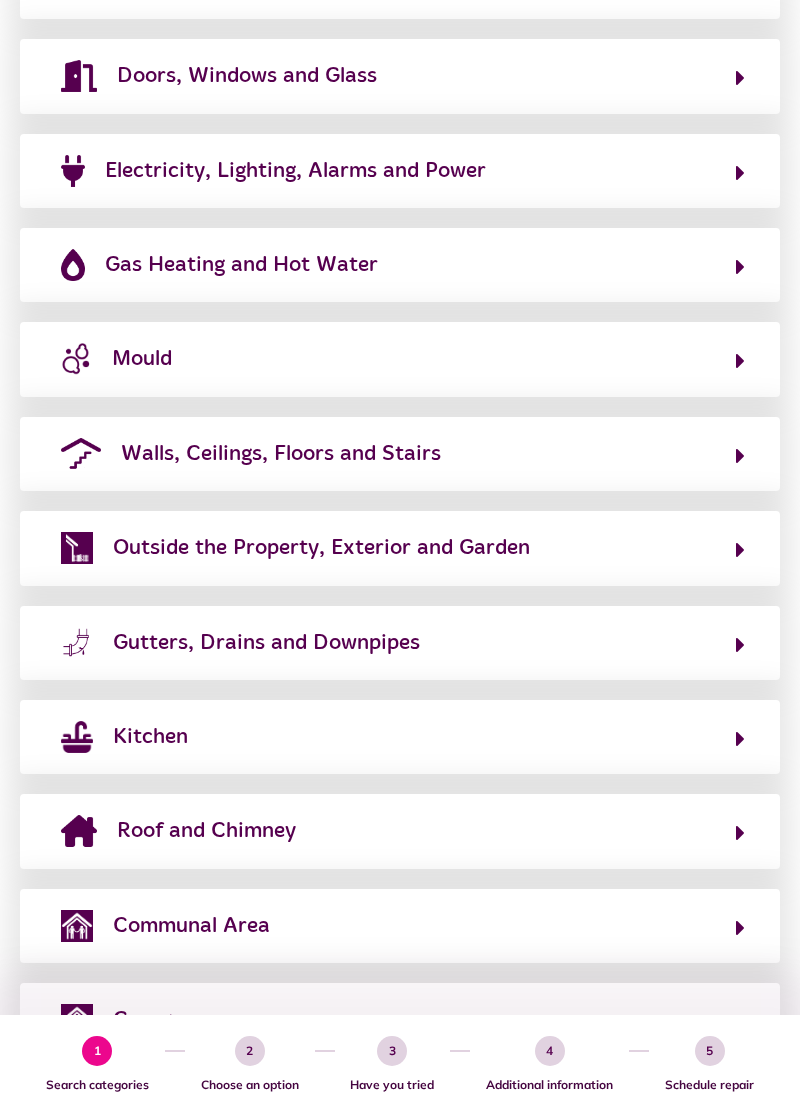 click on "Outside the Property, Exterior and Garden" 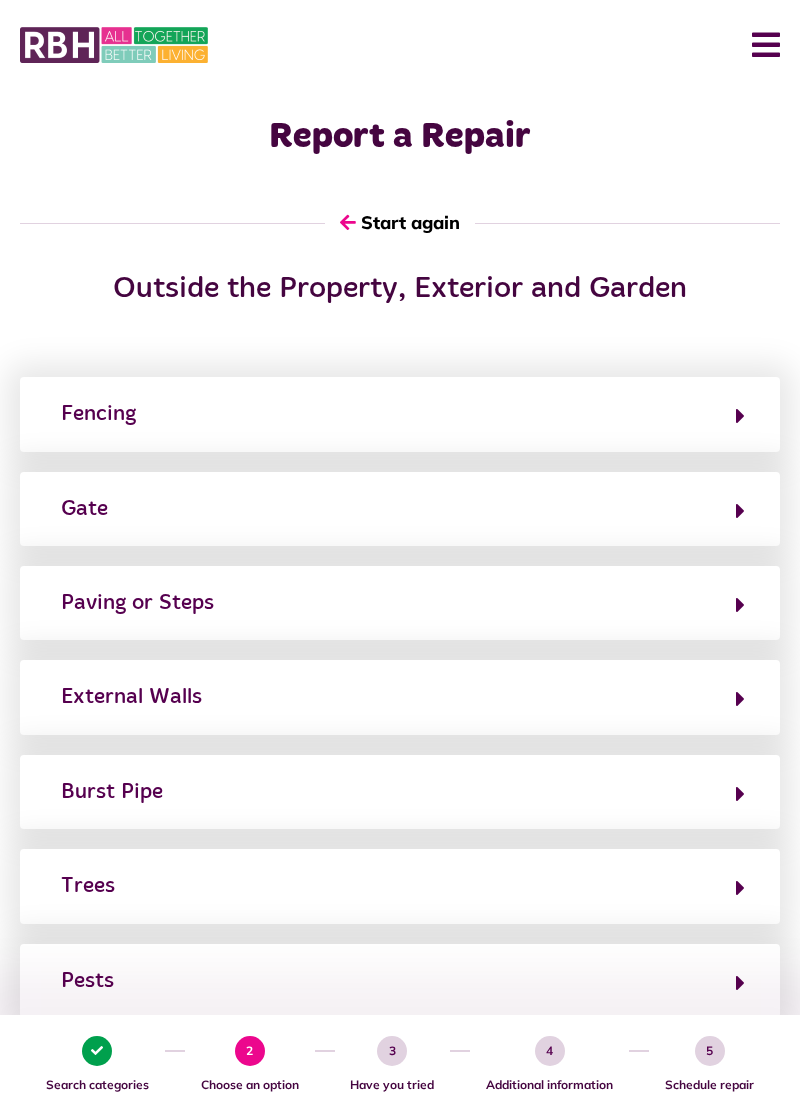 scroll, scrollTop: 0, scrollLeft: 0, axis: both 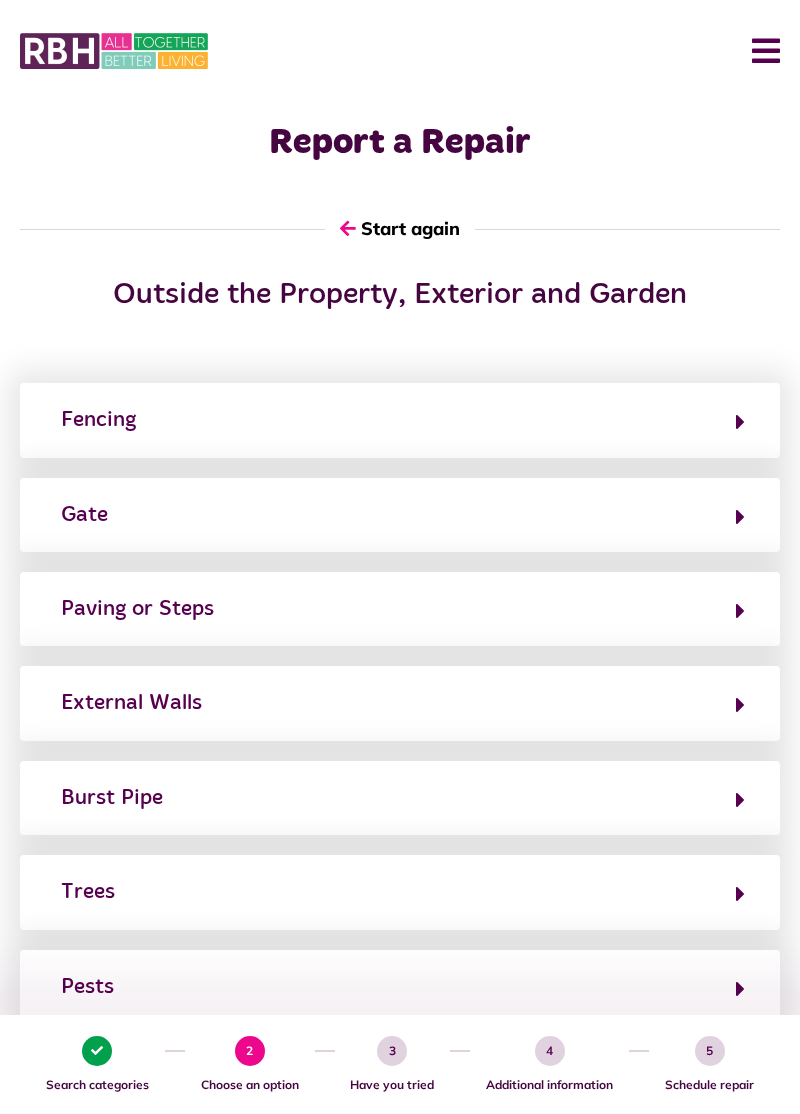 click on "Trees" 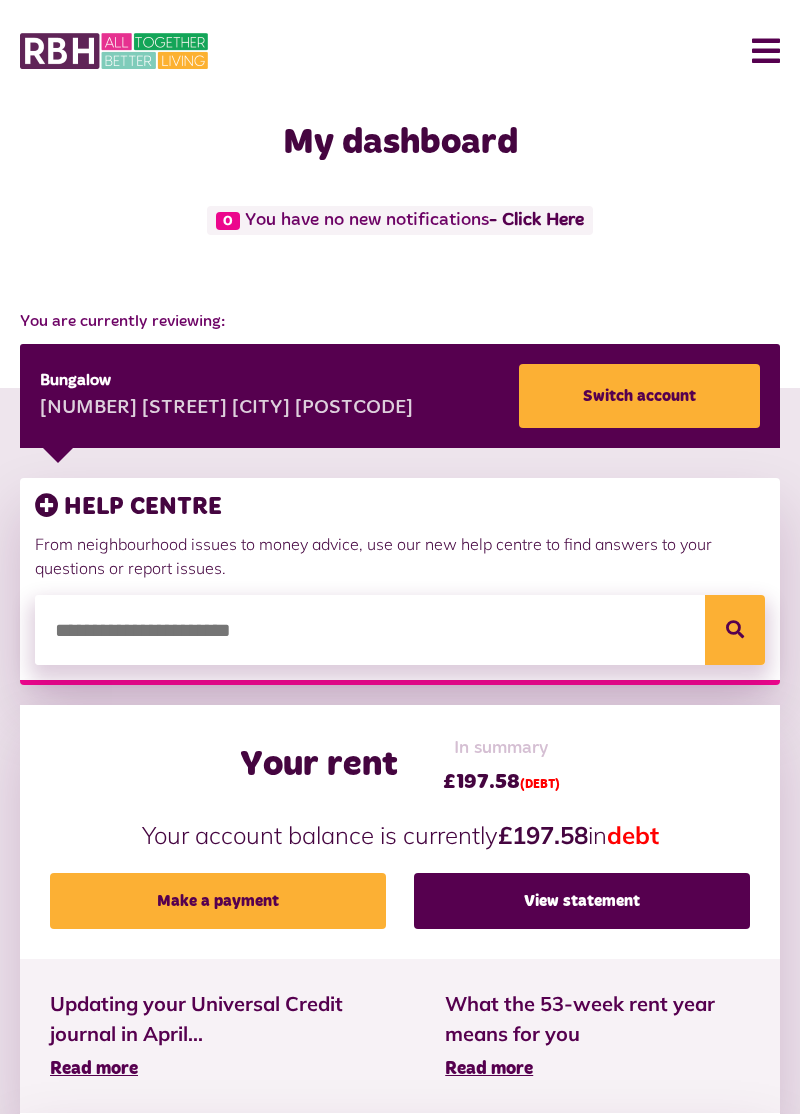 scroll, scrollTop: 588, scrollLeft: 0, axis: vertical 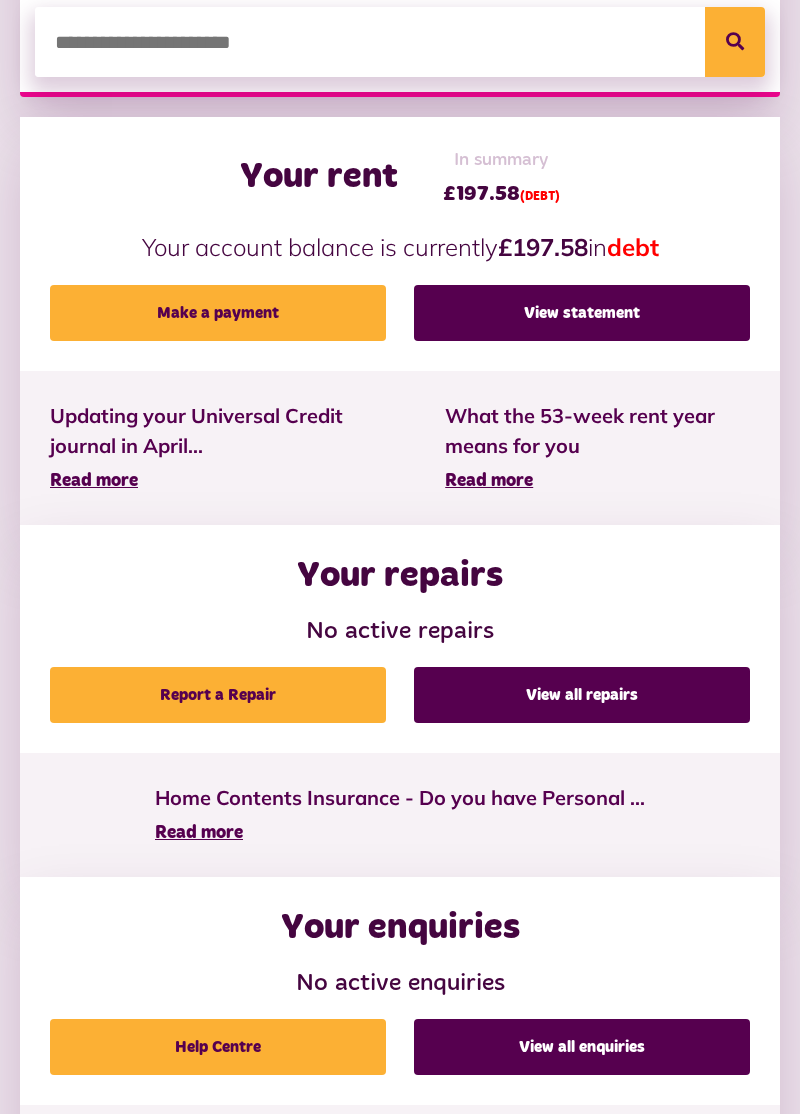 click on "Report a Repair" at bounding box center [218, 695] 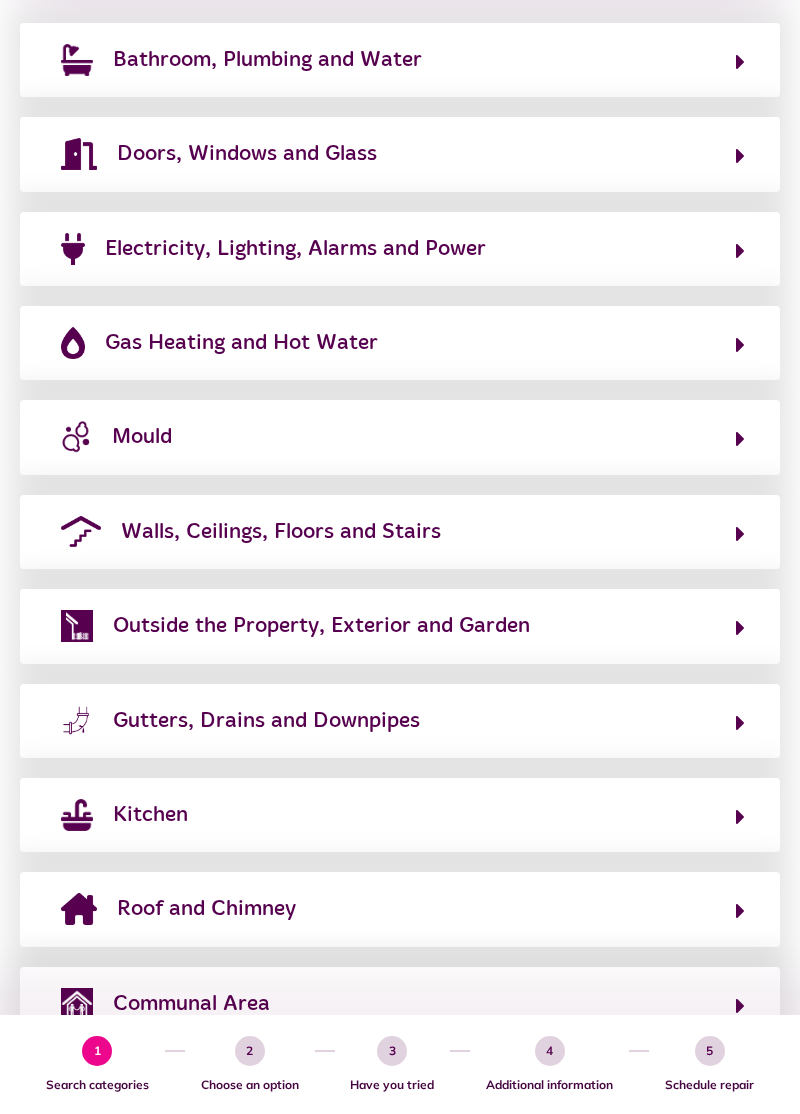 scroll, scrollTop: 490, scrollLeft: 0, axis: vertical 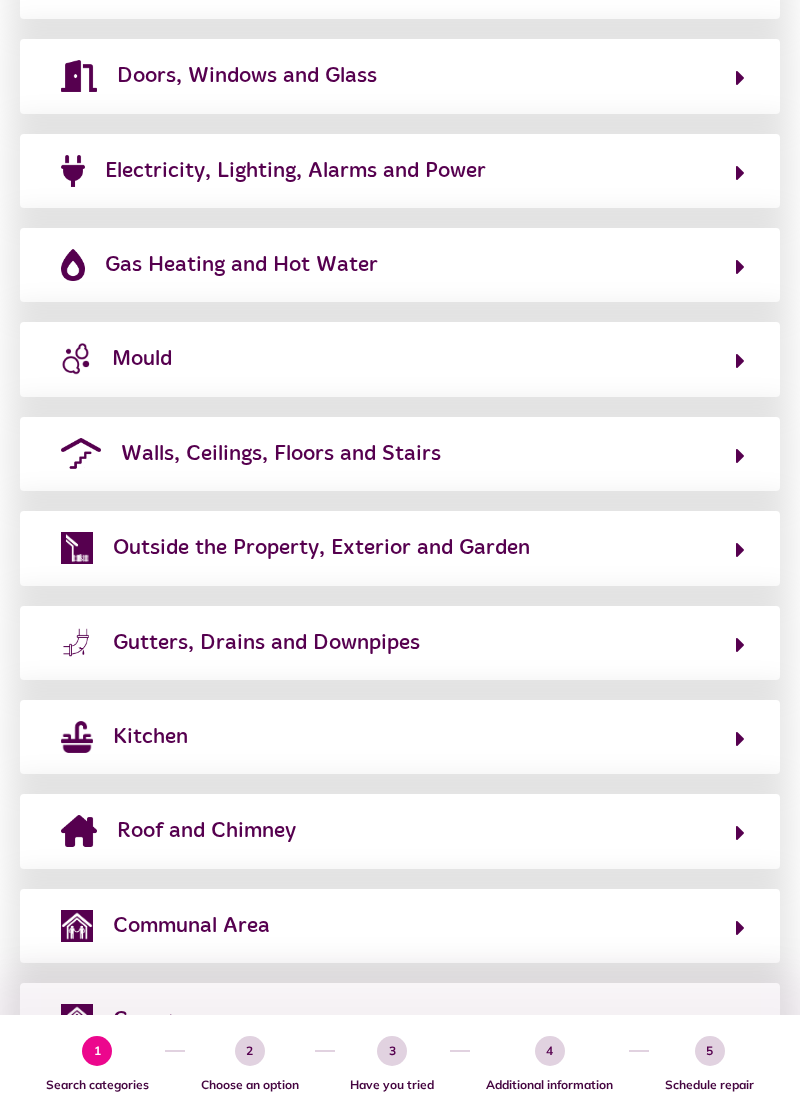 click 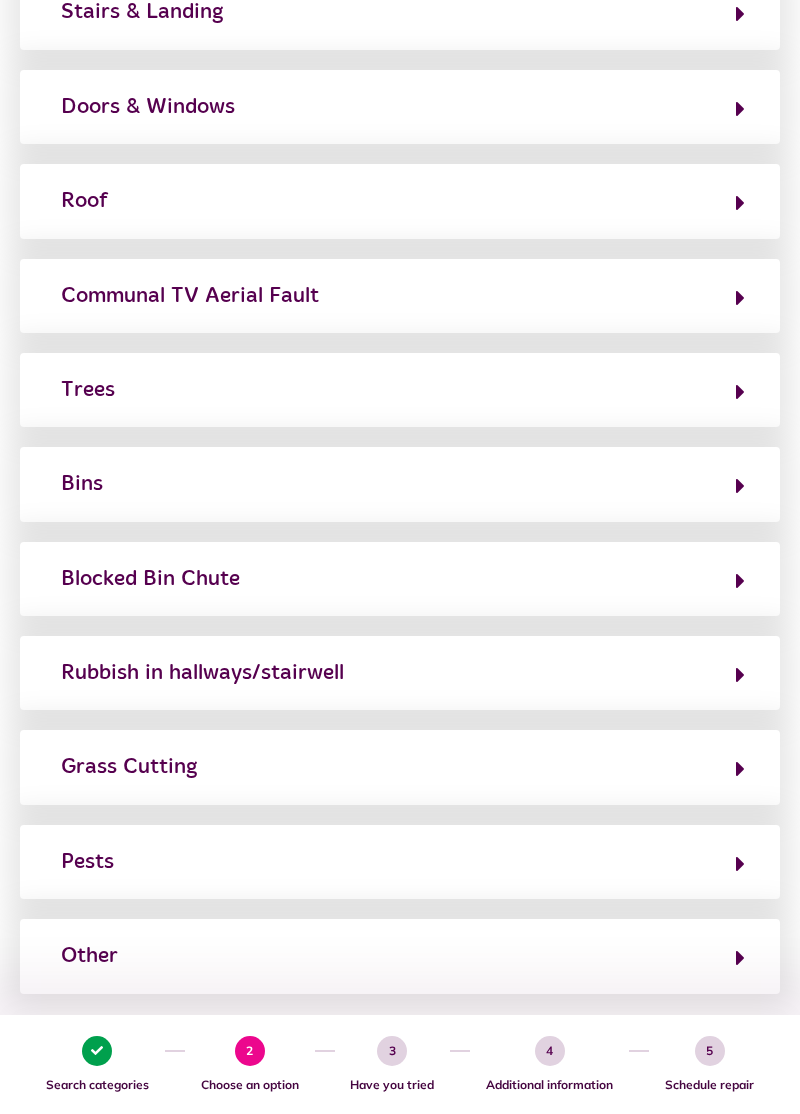 scroll, scrollTop: 744, scrollLeft: 0, axis: vertical 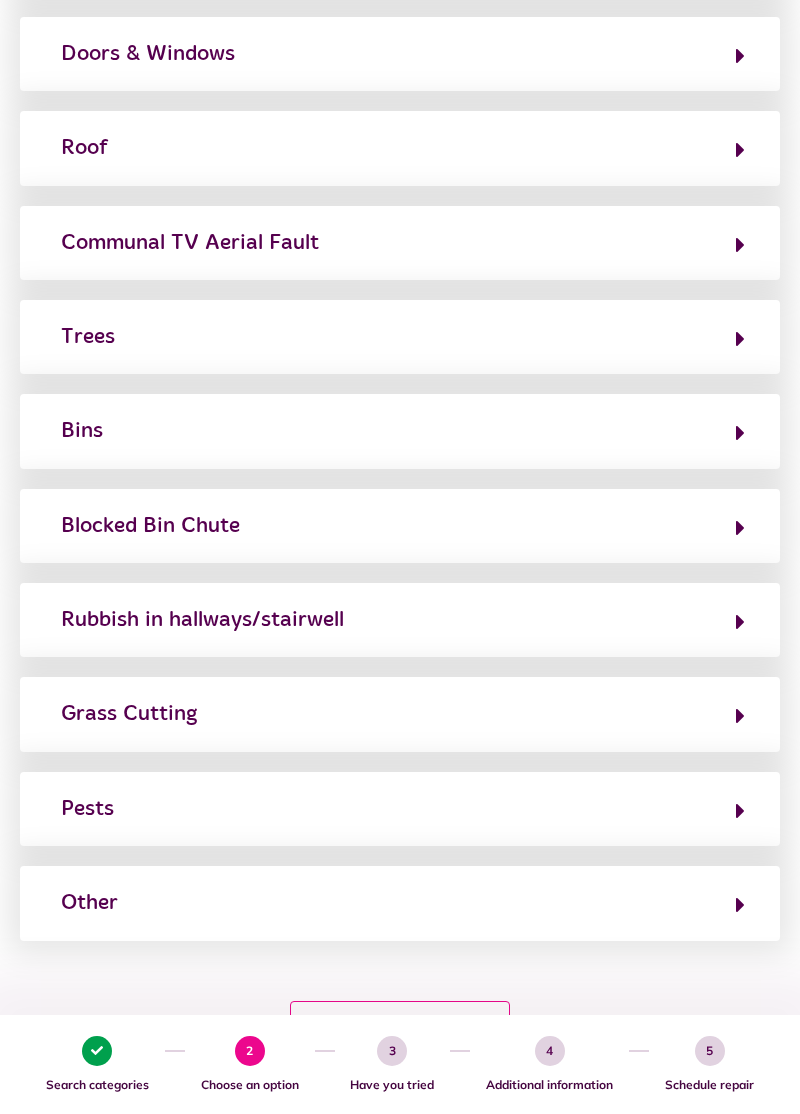 click 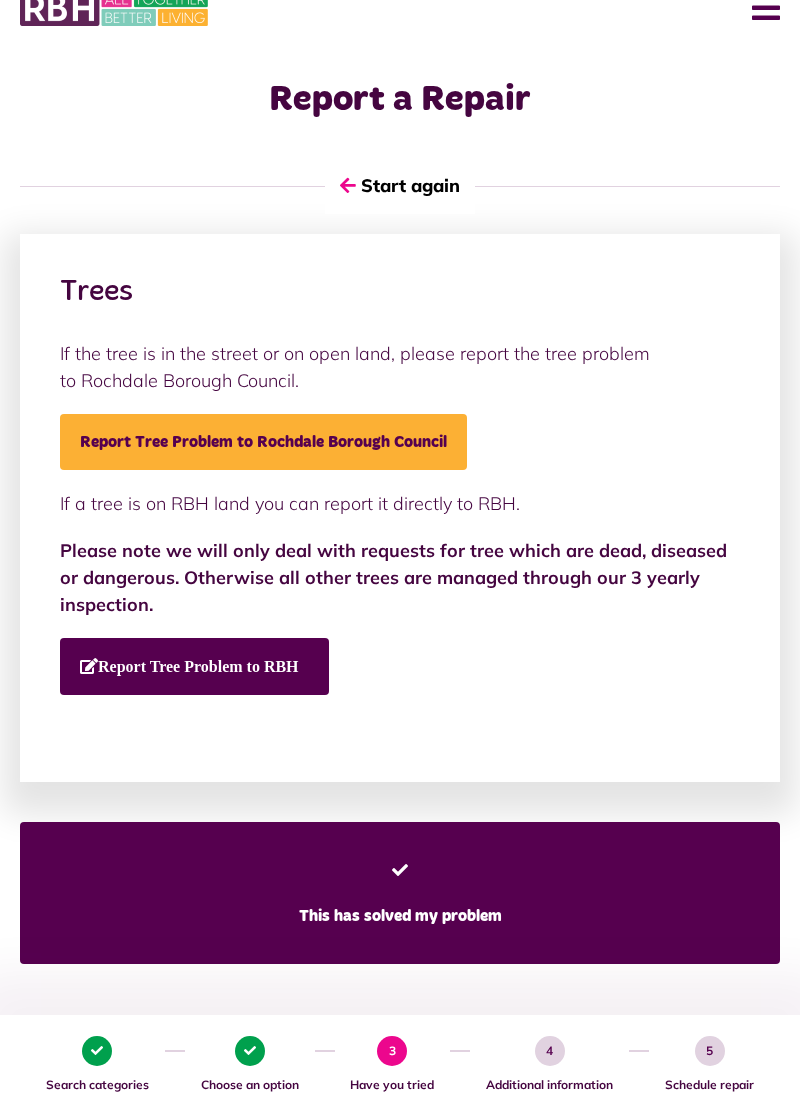 scroll, scrollTop: 0, scrollLeft: 0, axis: both 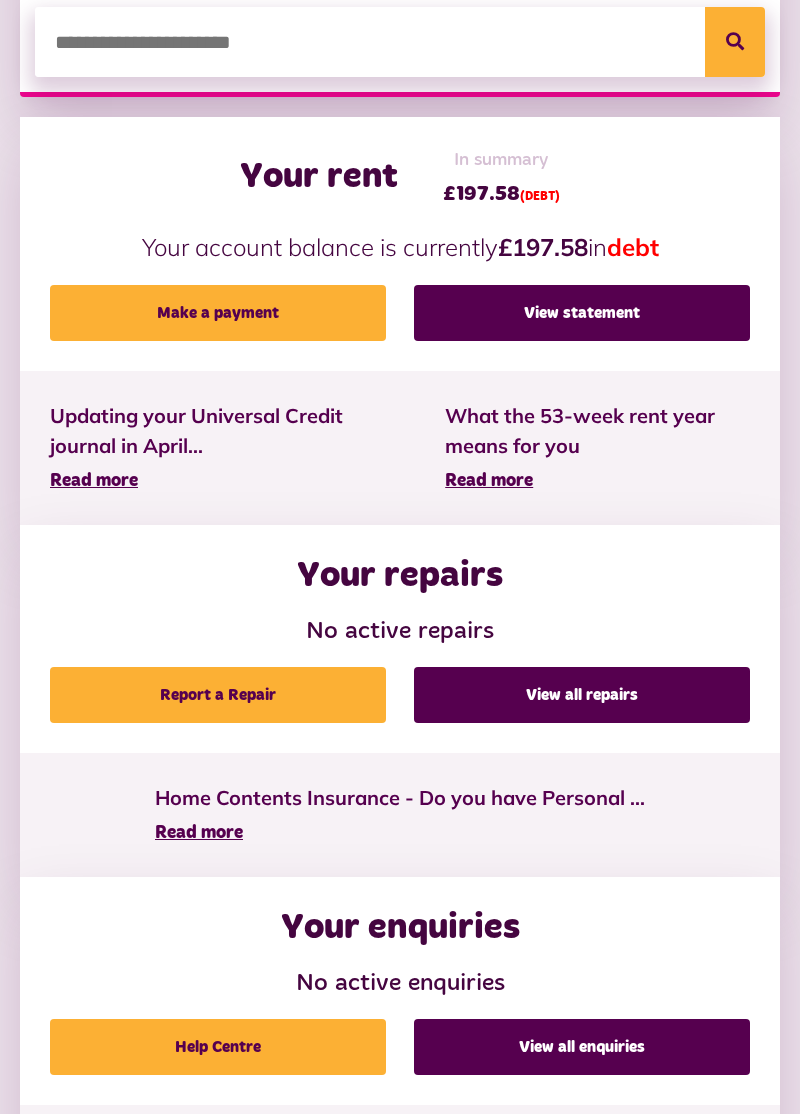 click on "Report a Repair" at bounding box center [218, 695] 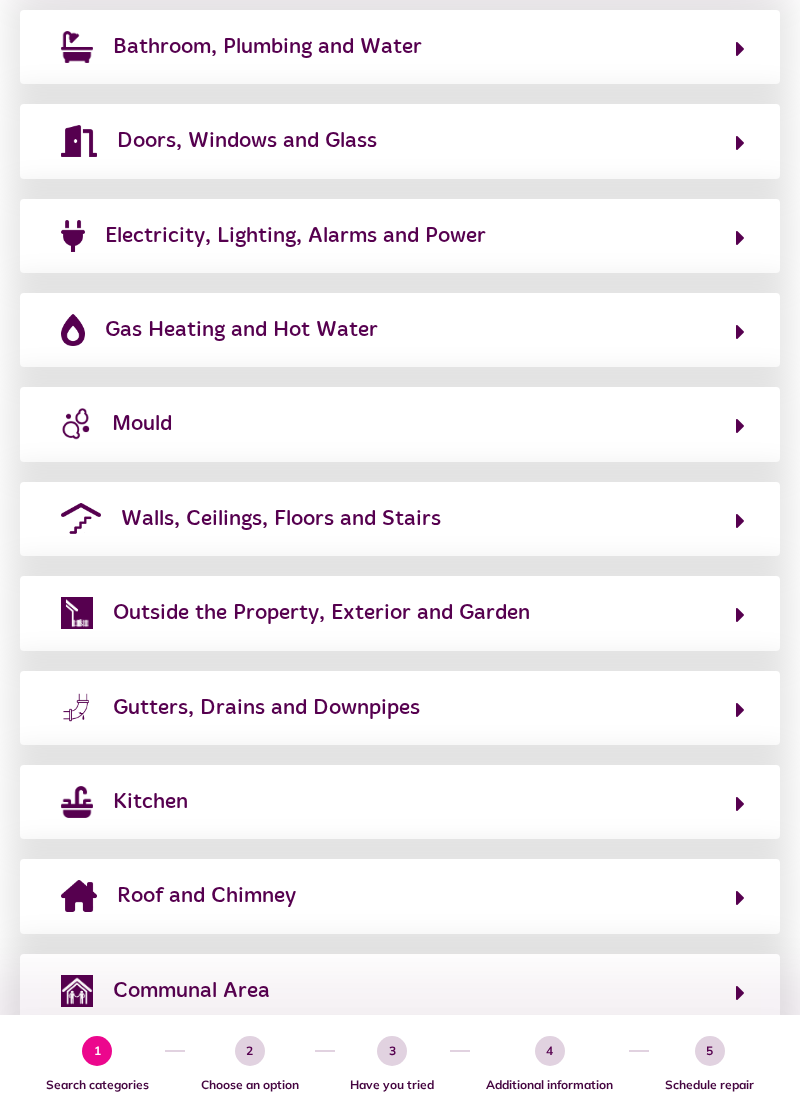 scroll, scrollTop: 490, scrollLeft: 0, axis: vertical 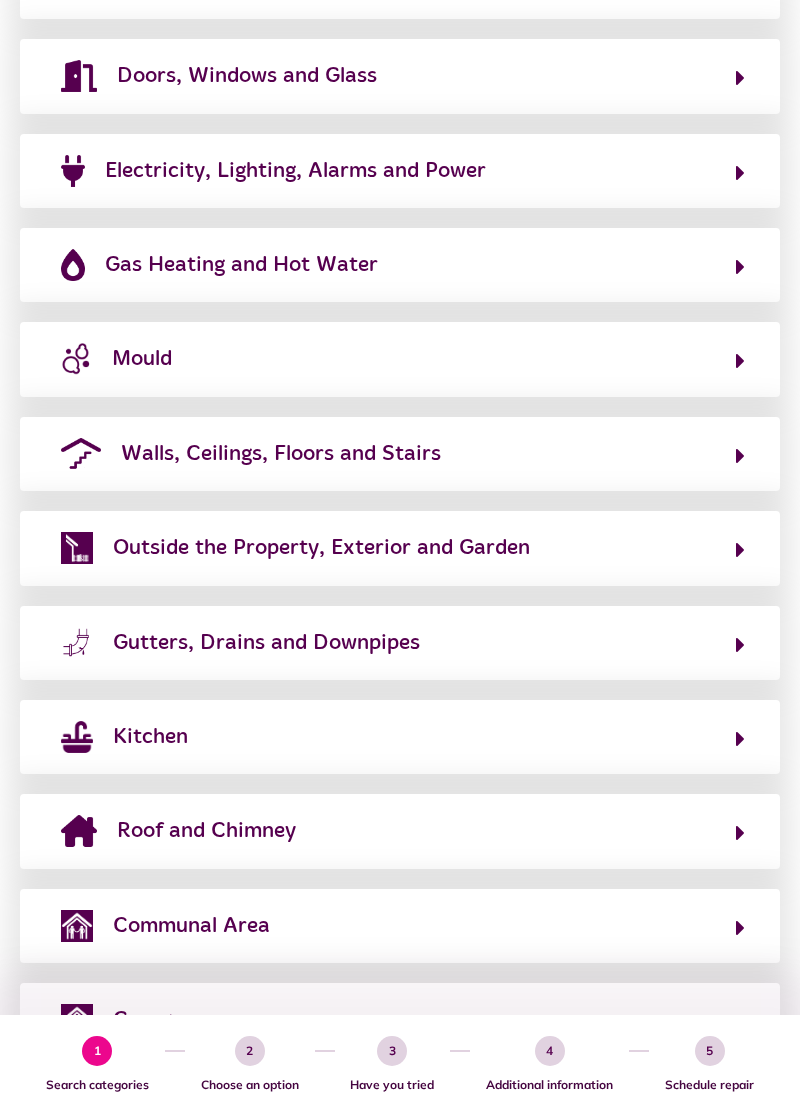 click on "Outside the Property, Exterior and Garden" 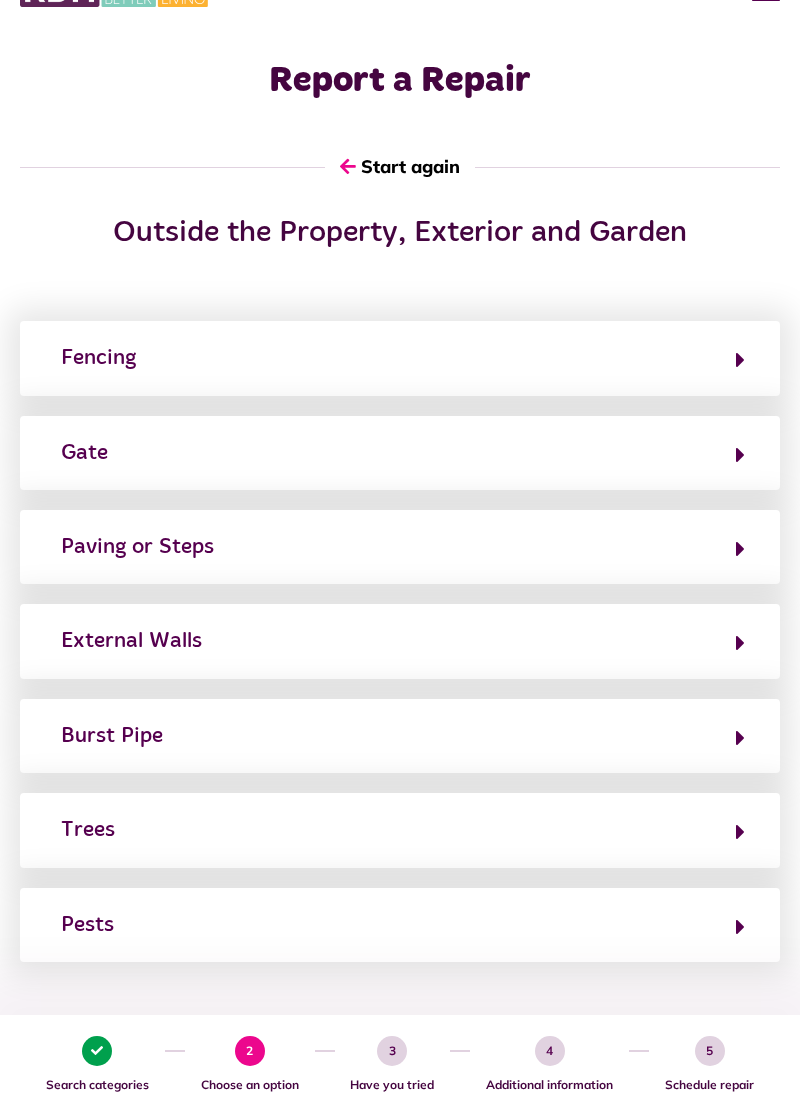scroll, scrollTop: 0, scrollLeft: 0, axis: both 